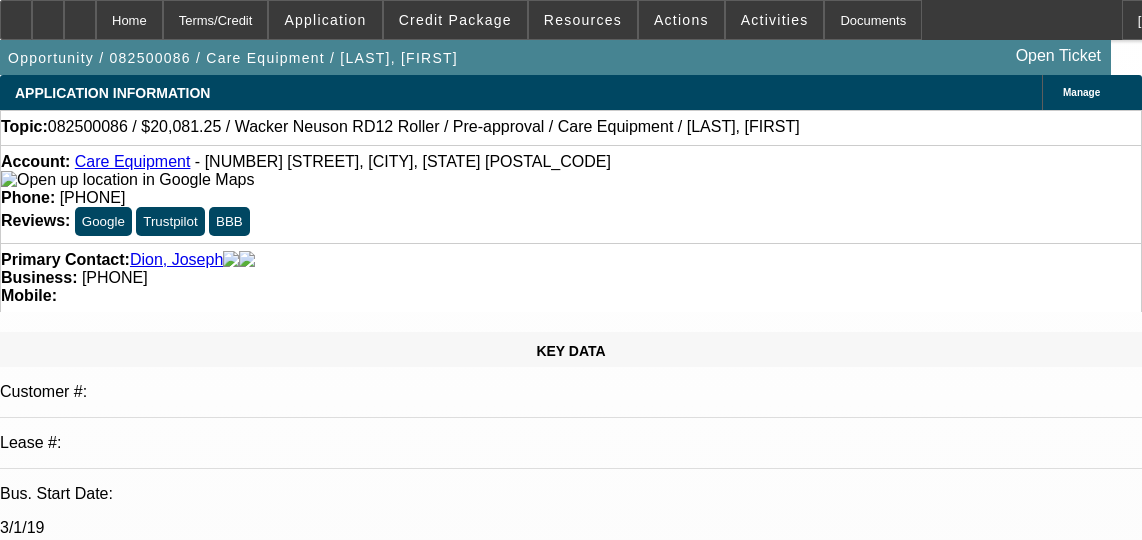 select on "0.1" 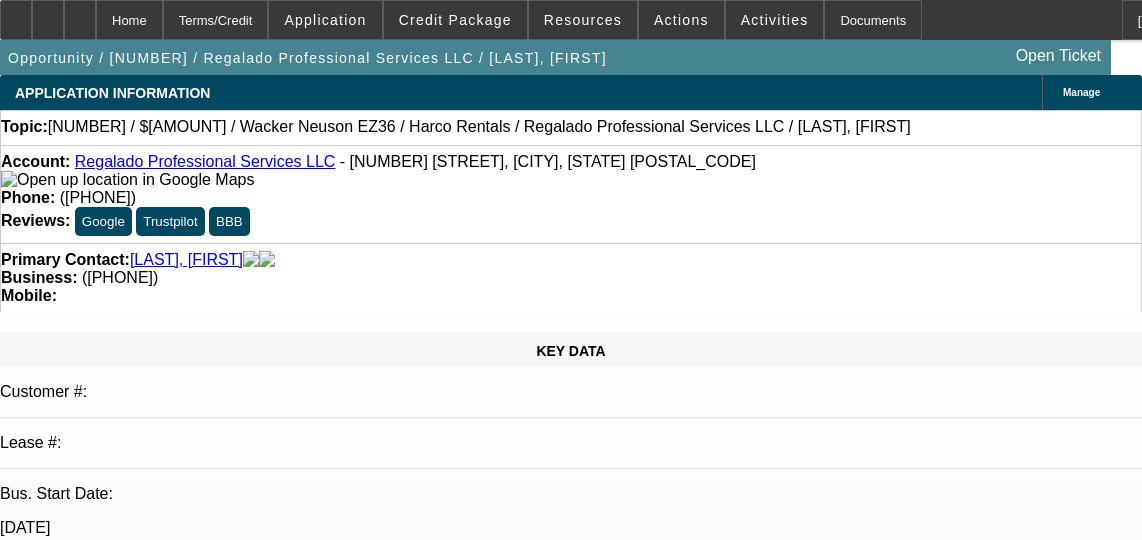select on "0.1" 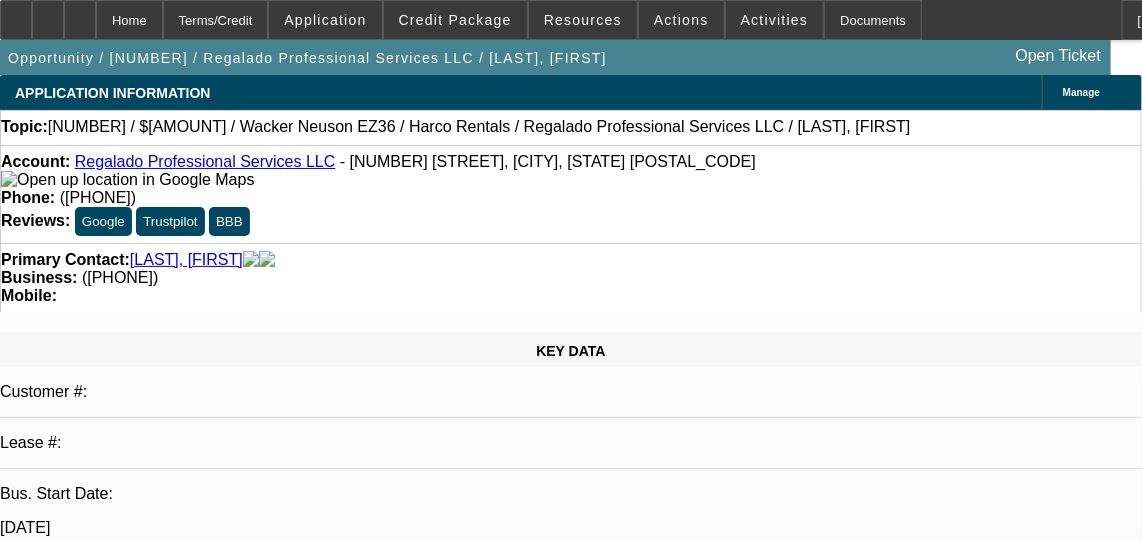 scroll, scrollTop: 50, scrollLeft: 0, axis: vertical 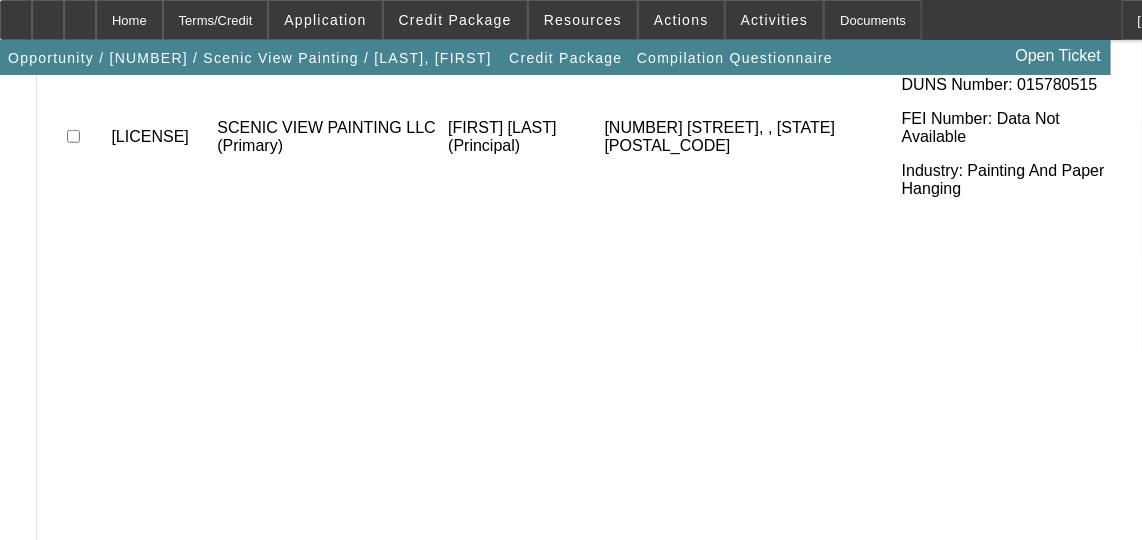 click on "Not Found" at bounding box center [106, 585] 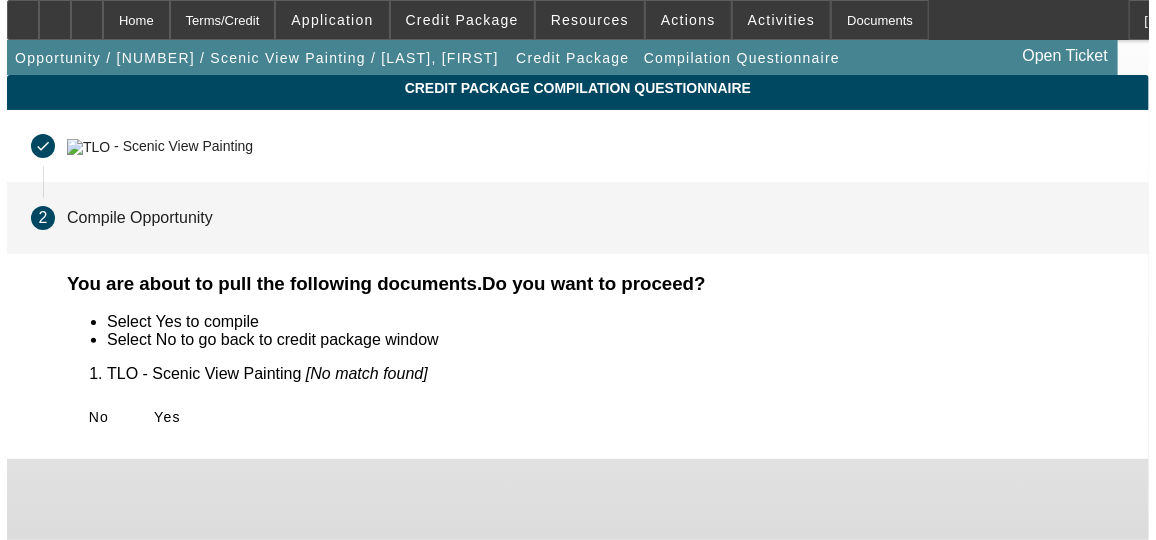 scroll, scrollTop: 0, scrollLeft: 0, axis: both 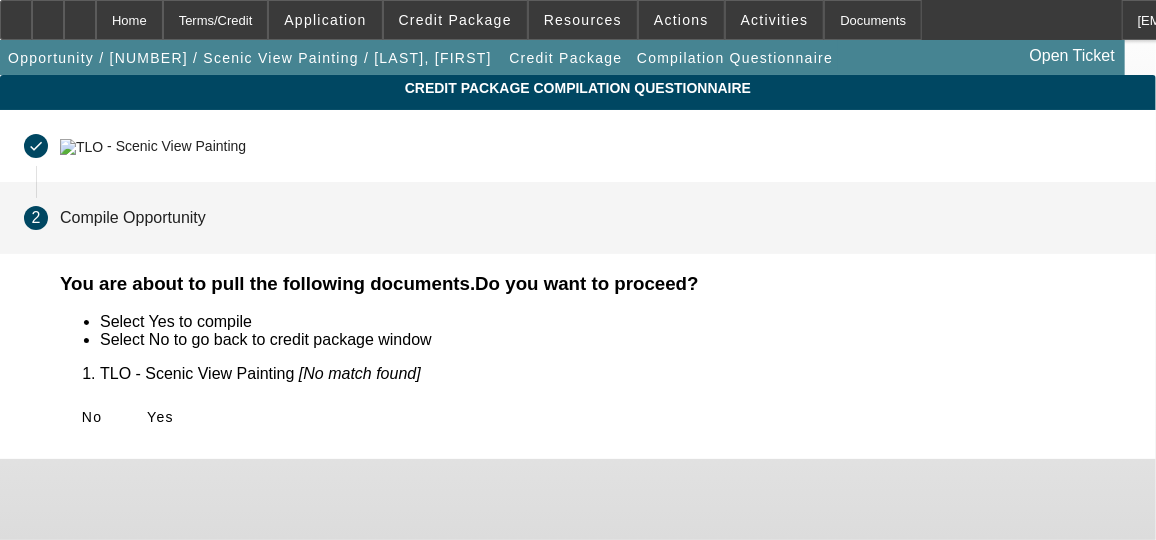 click on "Yes" at bounding box center (160, 417) 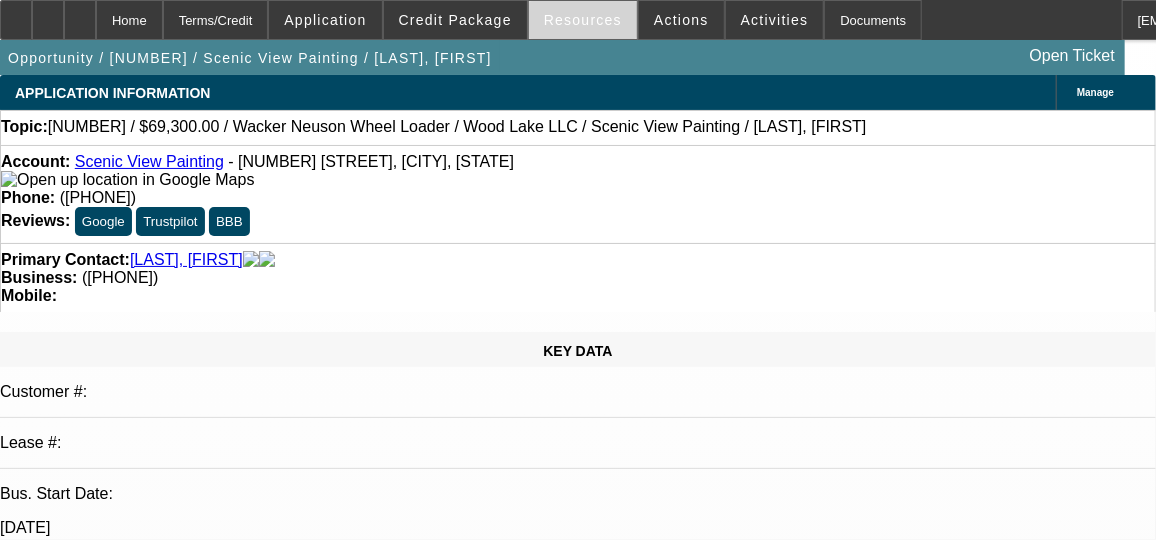 select on "0.1" 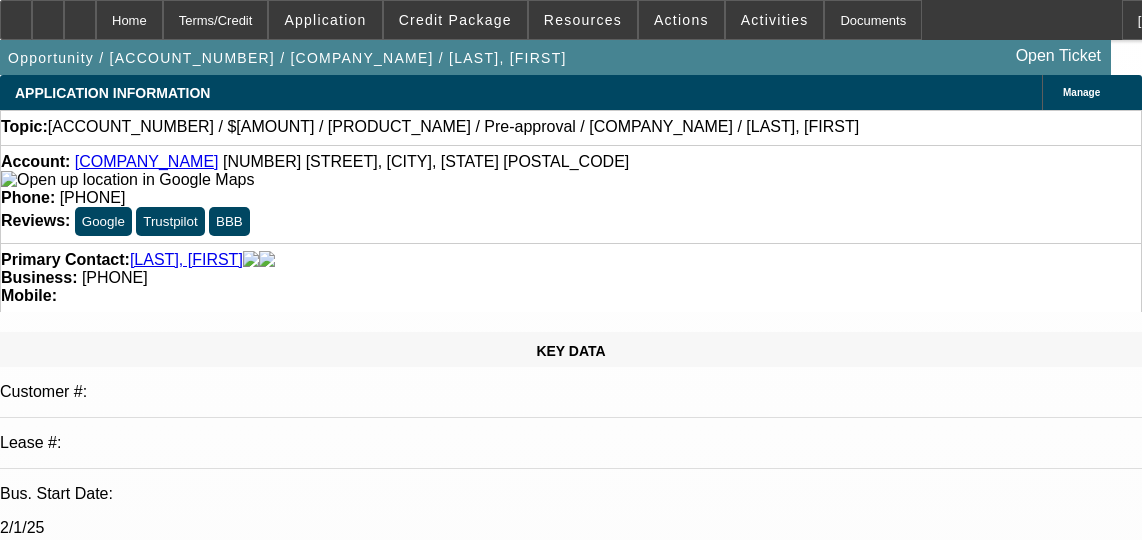 select on "0.1" 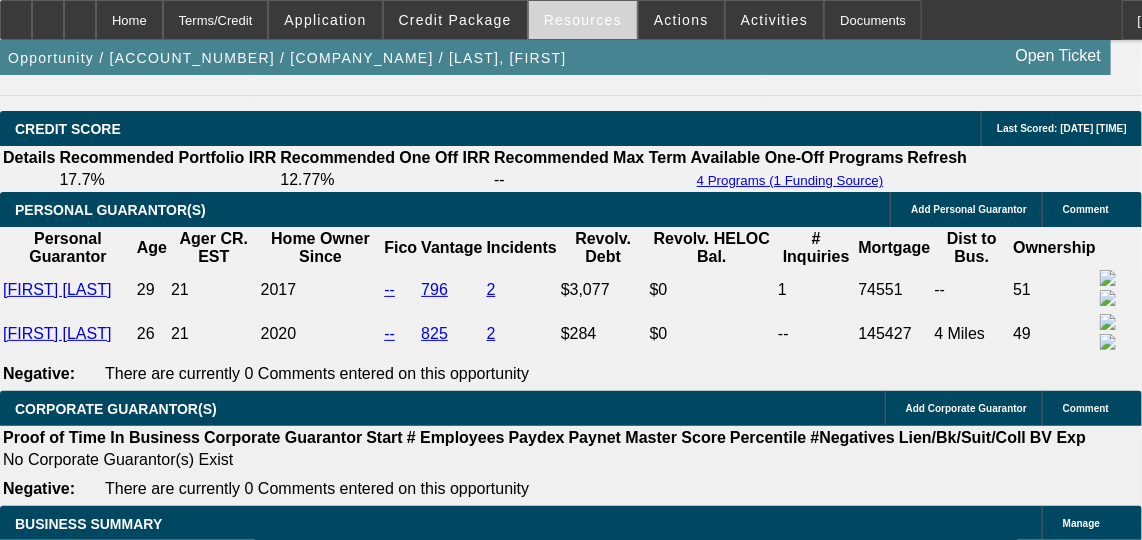 scroll, scrollTop: 2727, scrollLeft: 0, axis: vertical 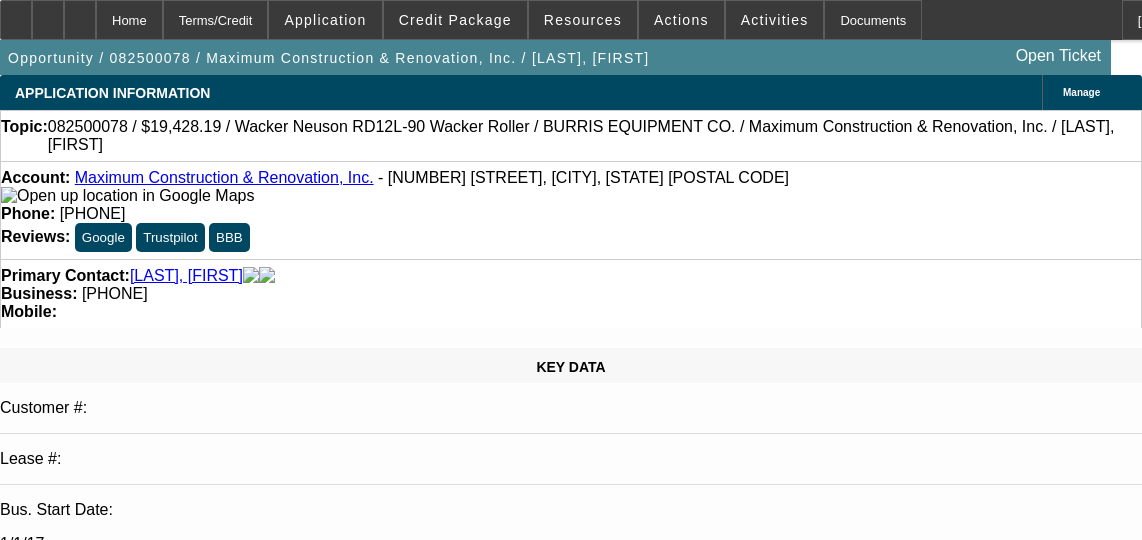 select on "0.1" 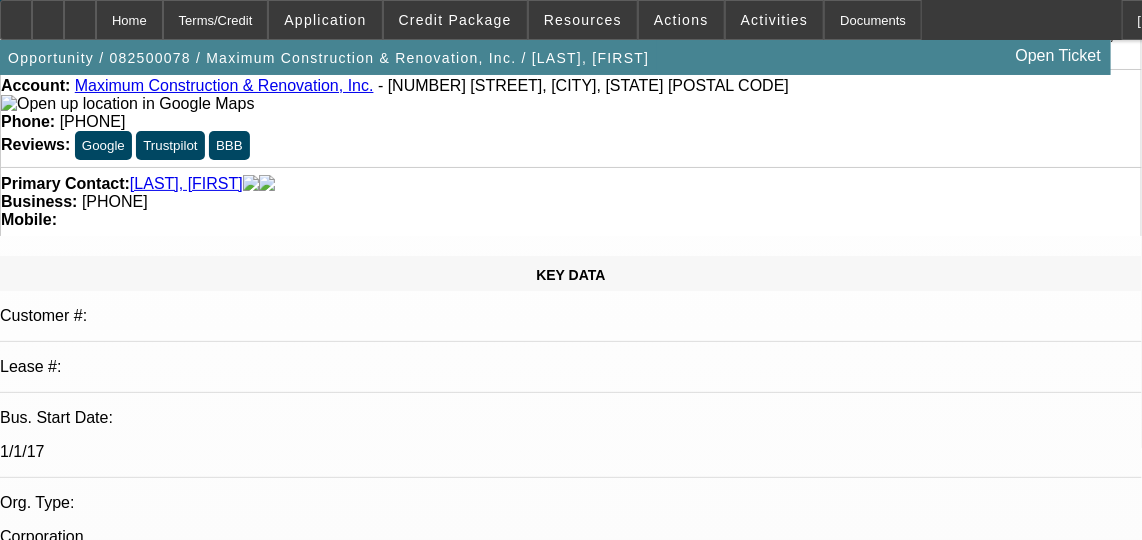 scroll, scrollTop: 0, scrollLeft: 0, axis: both 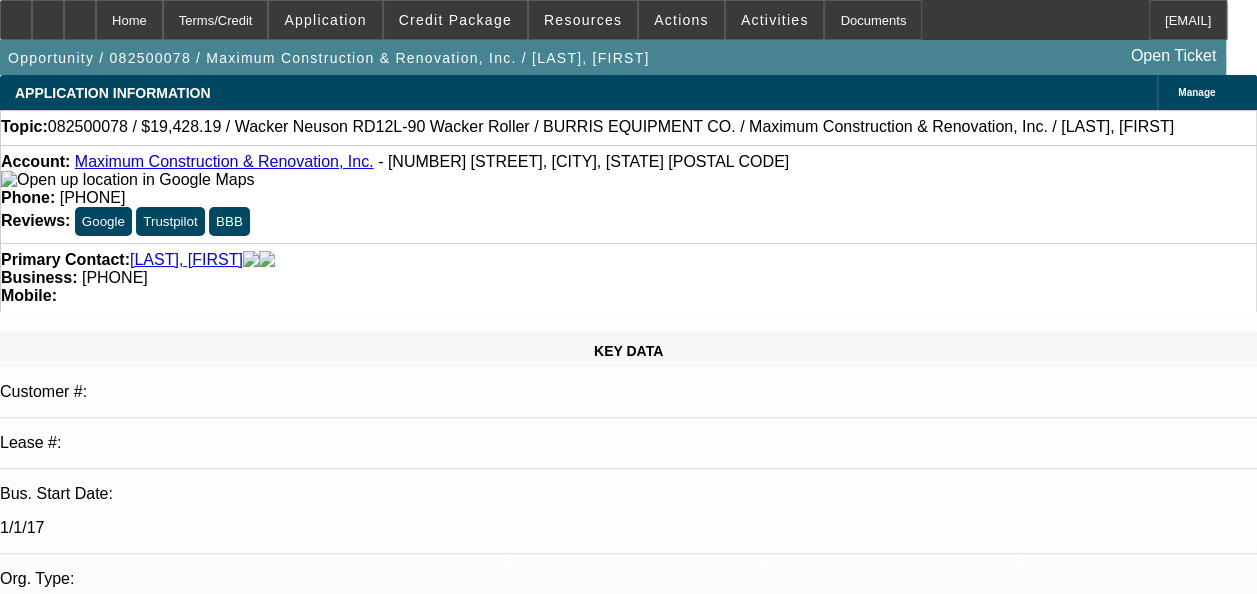 click on "[FIRST] [LAST] - [DATE], [TIME]" at bounding box center (539, 6991) 